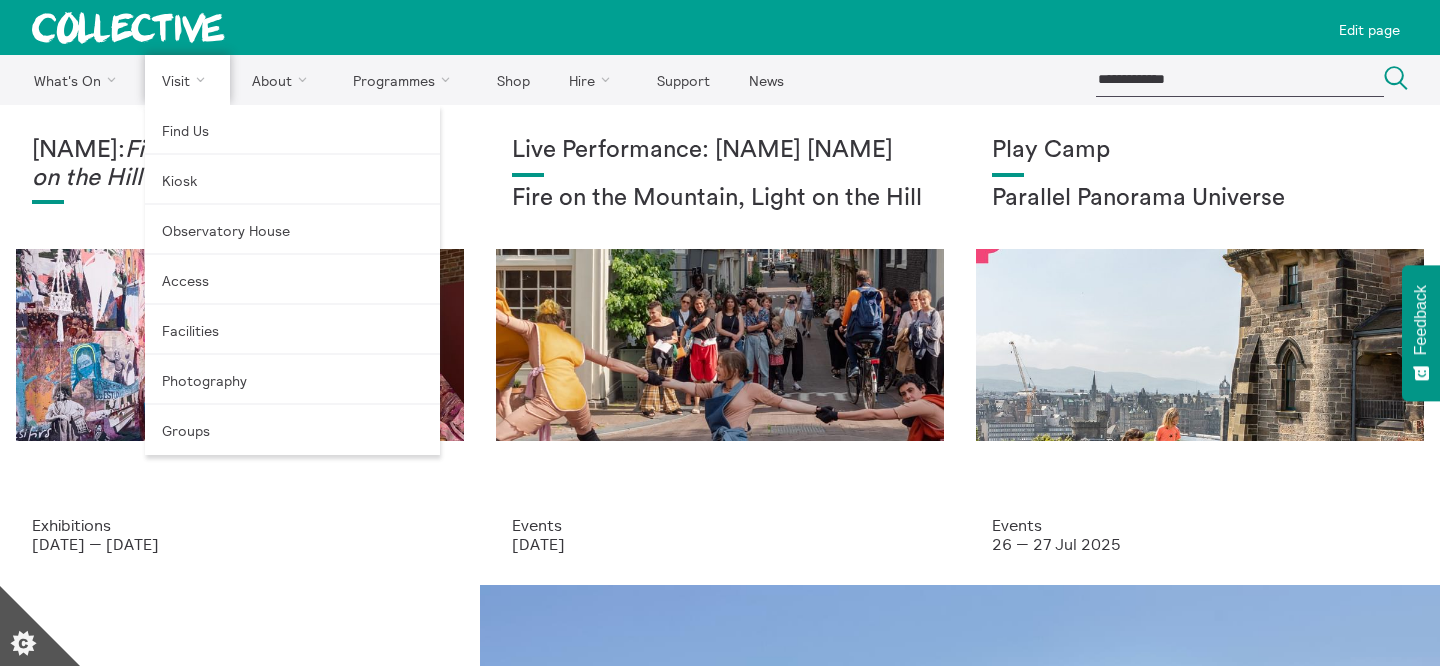 scroll, scrollTop: 0, scrollLeft: 0, axis: both 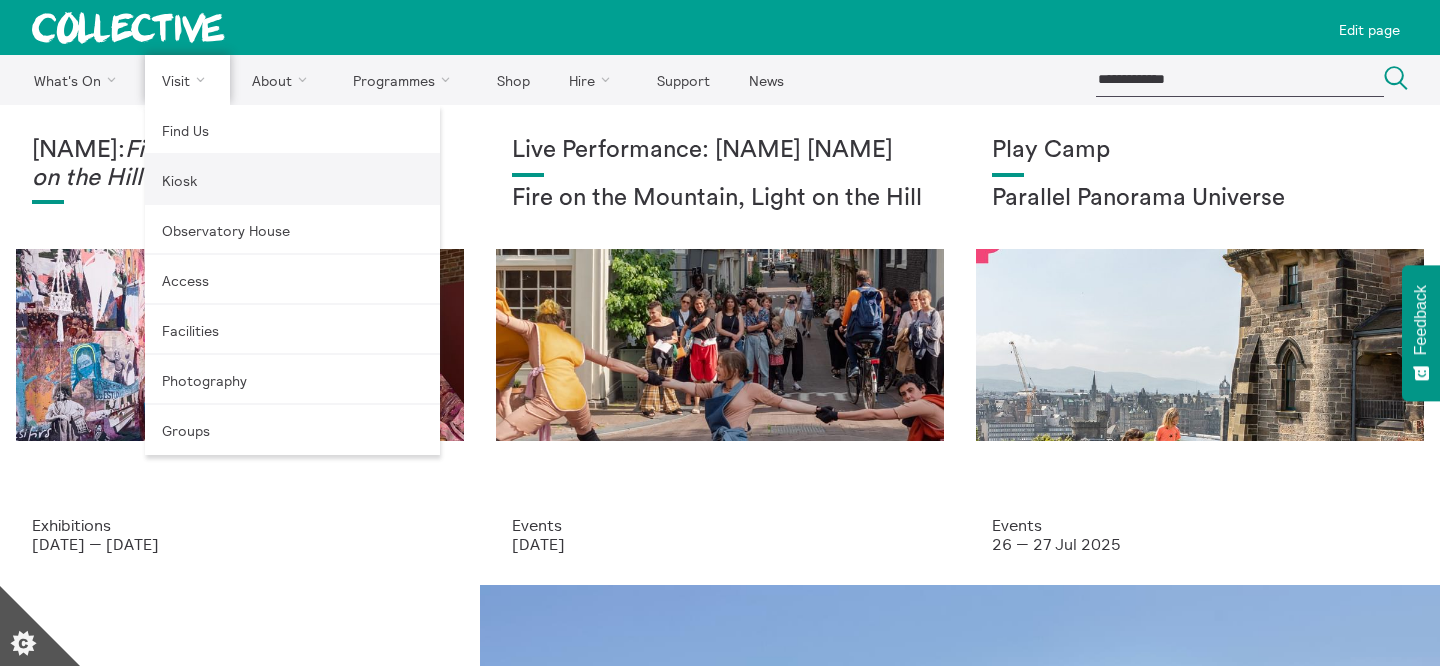 click on "Kiosk" at bounding box center [292, 180] 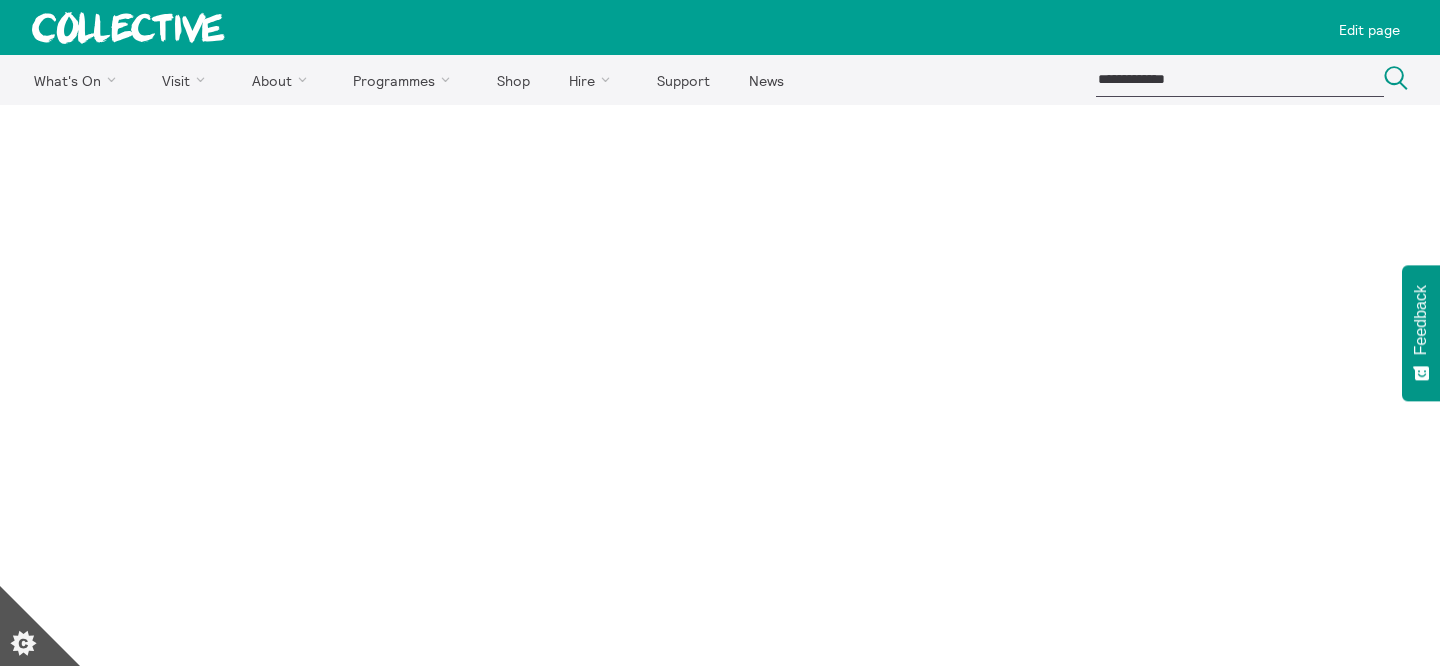 scroll, scrollTop: 0, scrollLeft: 0, axis: both 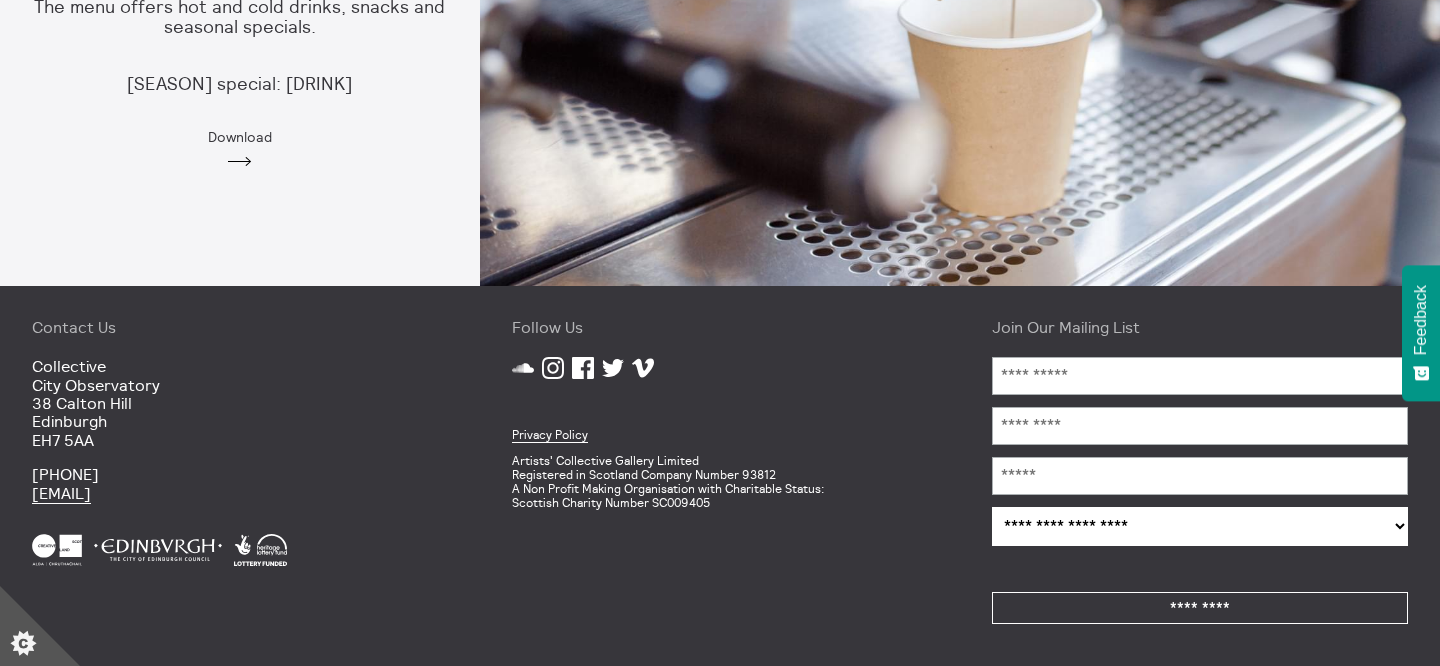 click on "Menu
The menu offers hot and cold drinks, snacks and seasonal specials.
[SEASON] special: [DRINK]
Download
Arrow" at bounding box center [240, 45] 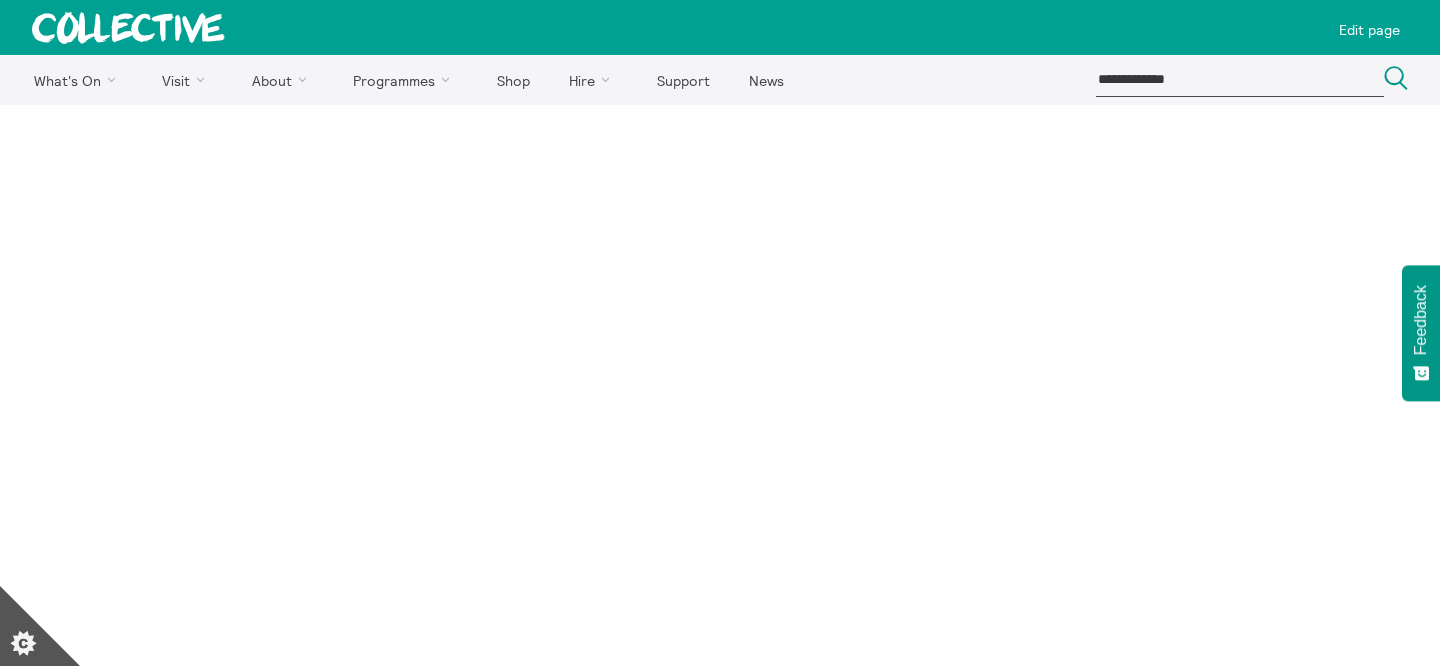 scroll, scrollTop: 1309, scrollLeft: 0, axis: vertical 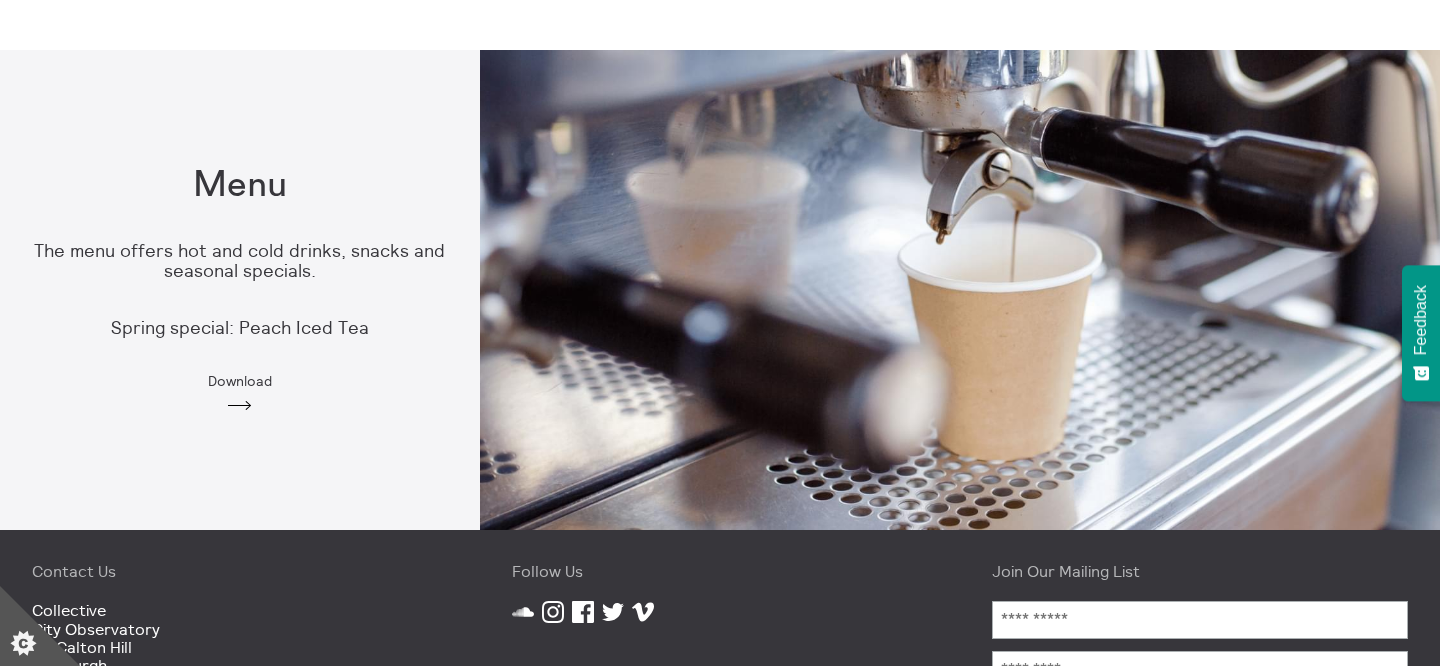click on "[SEASON] special: [DRINK]" at bounding box center [240, 328] 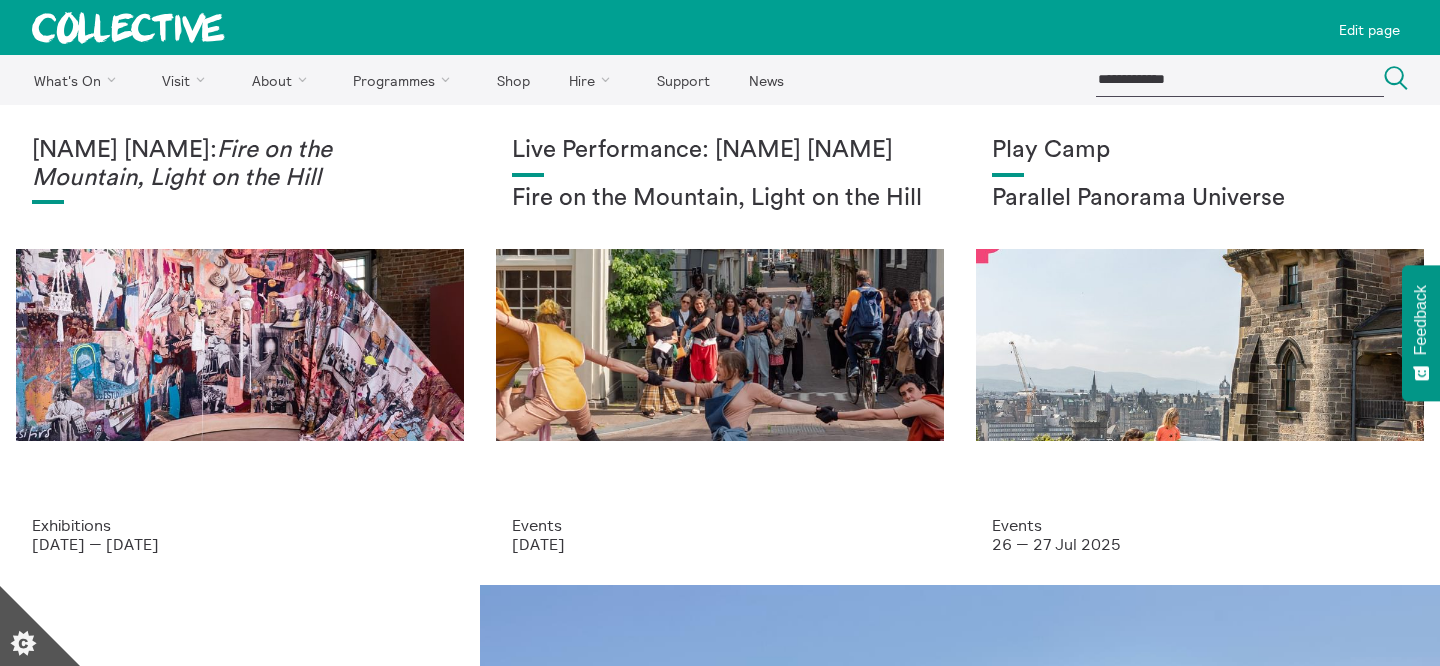 scroll, scrollTop: 0, scrollLeft: 0, axis: both 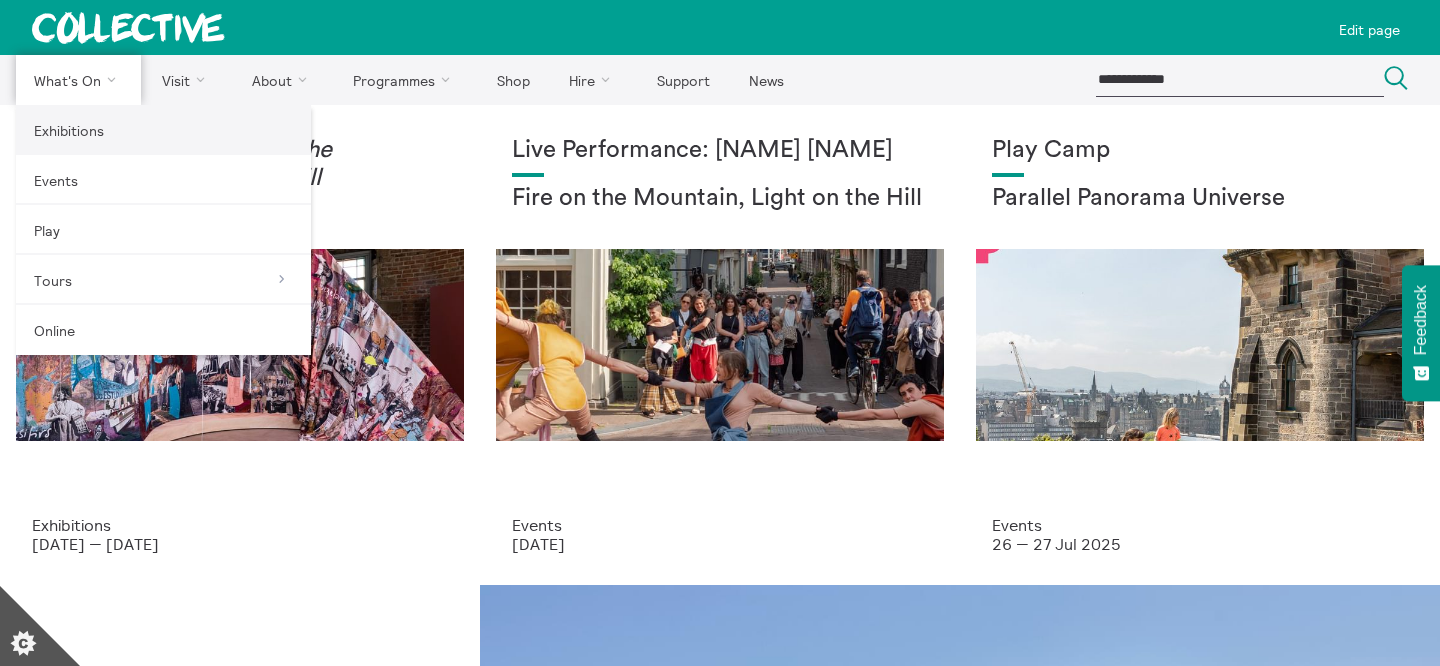 click on "Exhibitions" at bounding box center (163, 130) 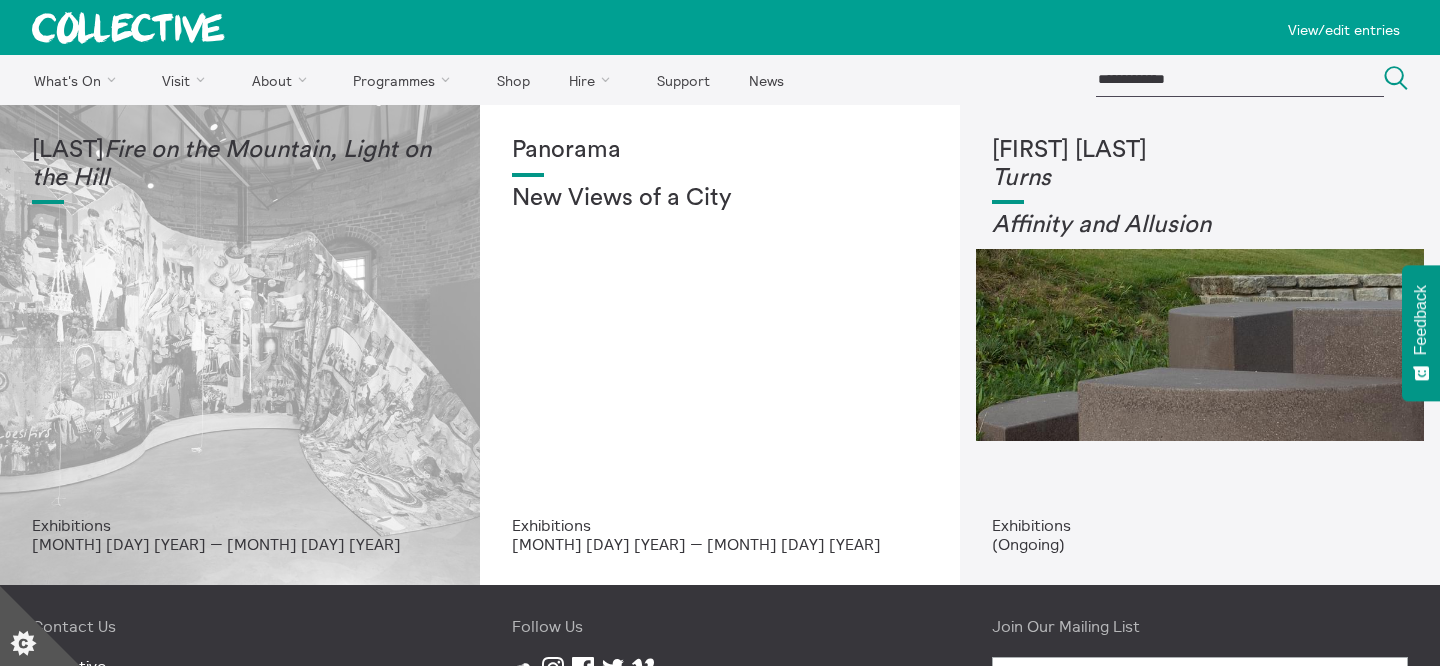 scroll, scrollTop: 0, scrollLeft: 0, axis: both 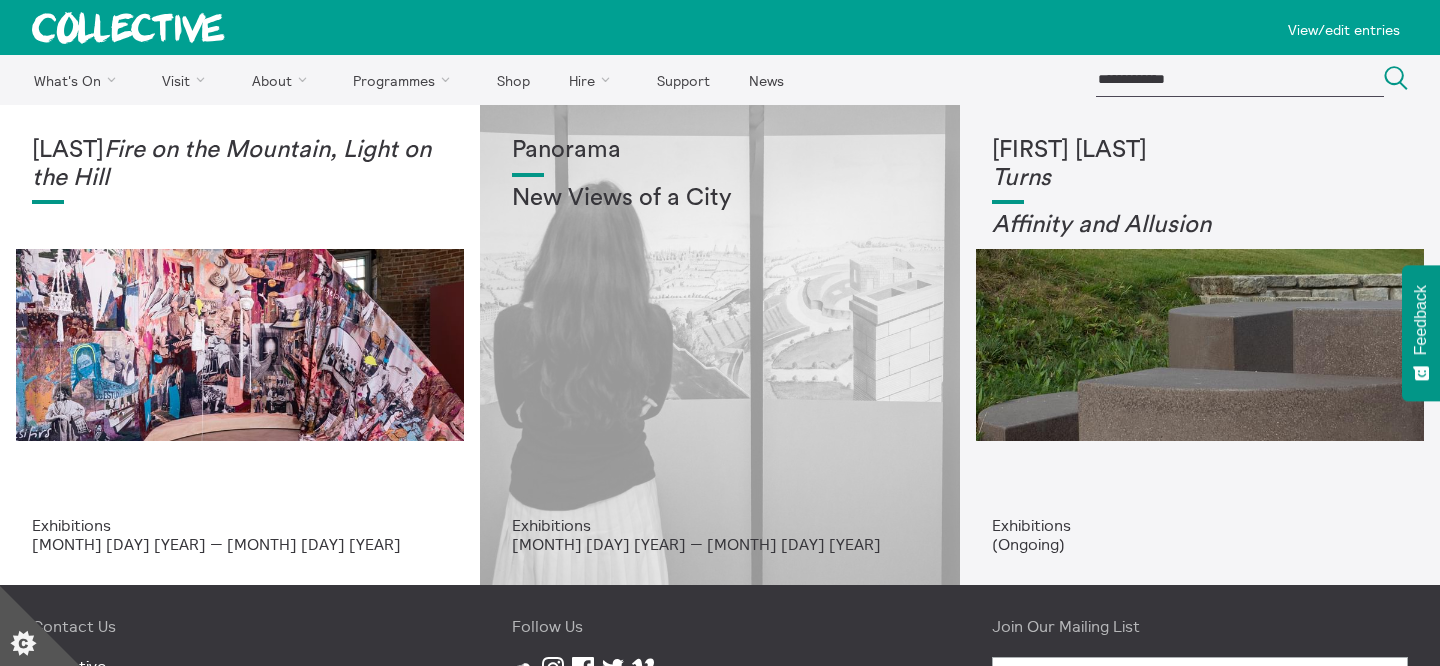 click on "Panorama
New Views of a City" at bounding box center (720, 326) 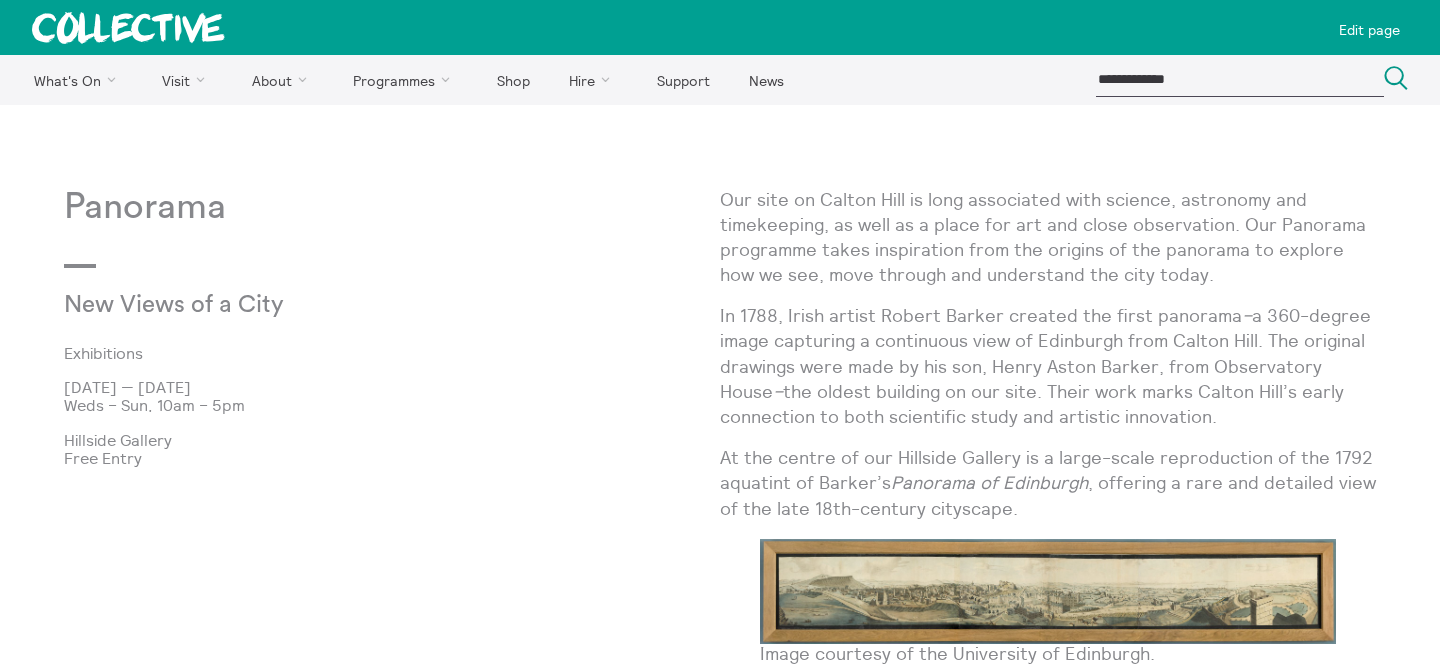 scroll, scrollTop: 0, scrollLeft: 0, axis: both 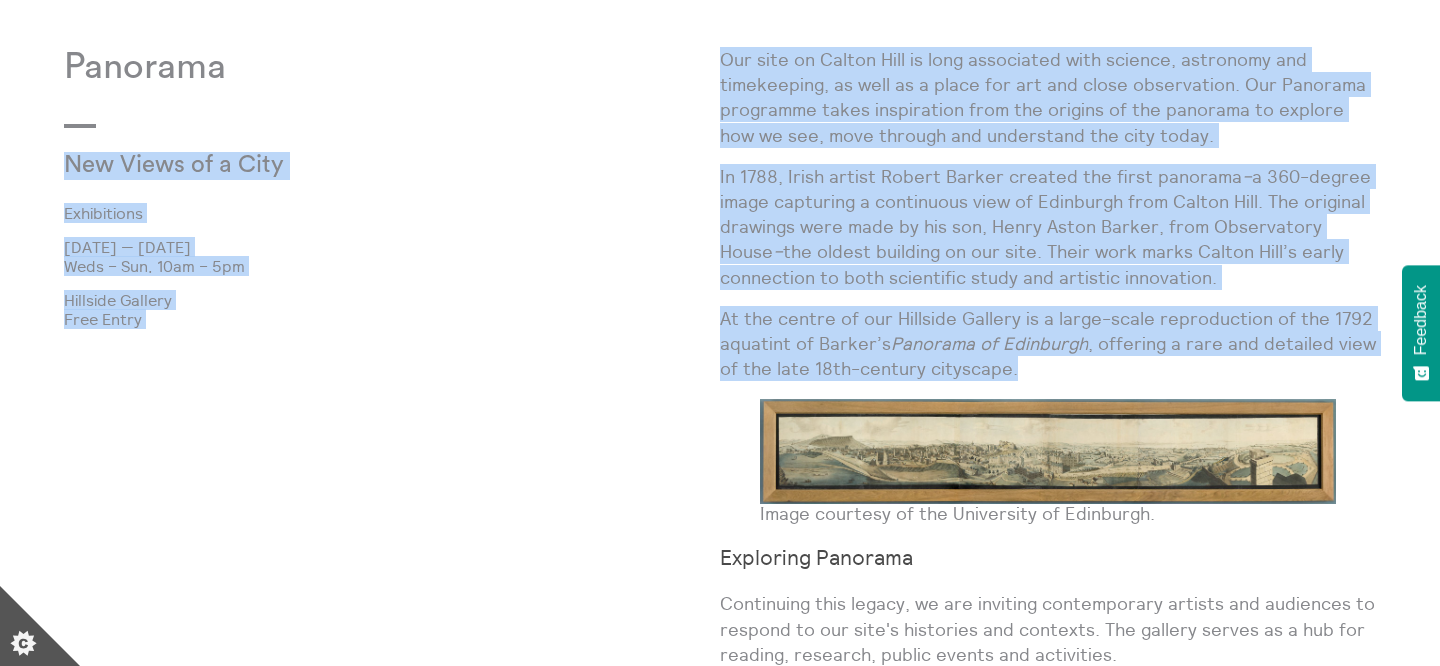 drag, startPoint x: 714, startPoint y: 60, endPoint x: 1105, endPoint y: 376, distance: 502.72955 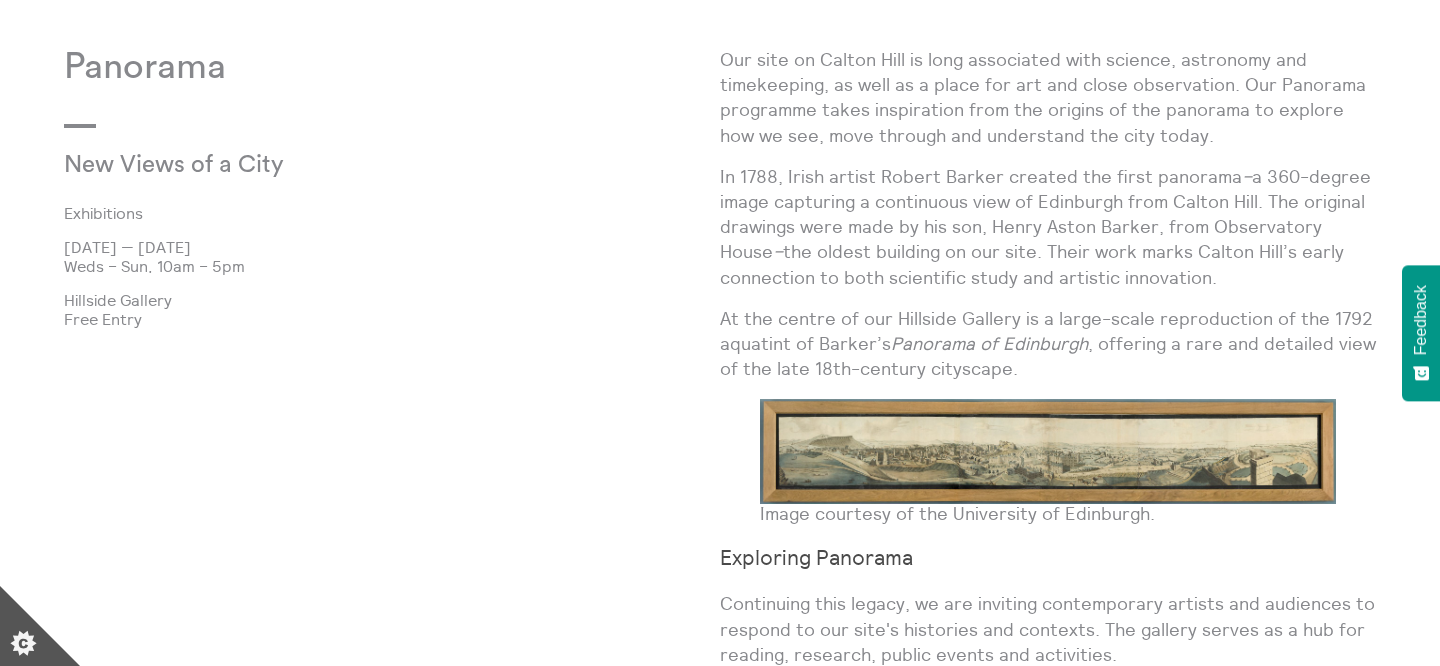 click on "At the centre of our Hillside Gallery is a large-scale reproduction of the [YEAR] aquatint of [LAST]’s  Panorama of Edinburgh , offering a rare and detailed view of the late [CENTURY]-century cityscape." at bounding box center (1048, 344) 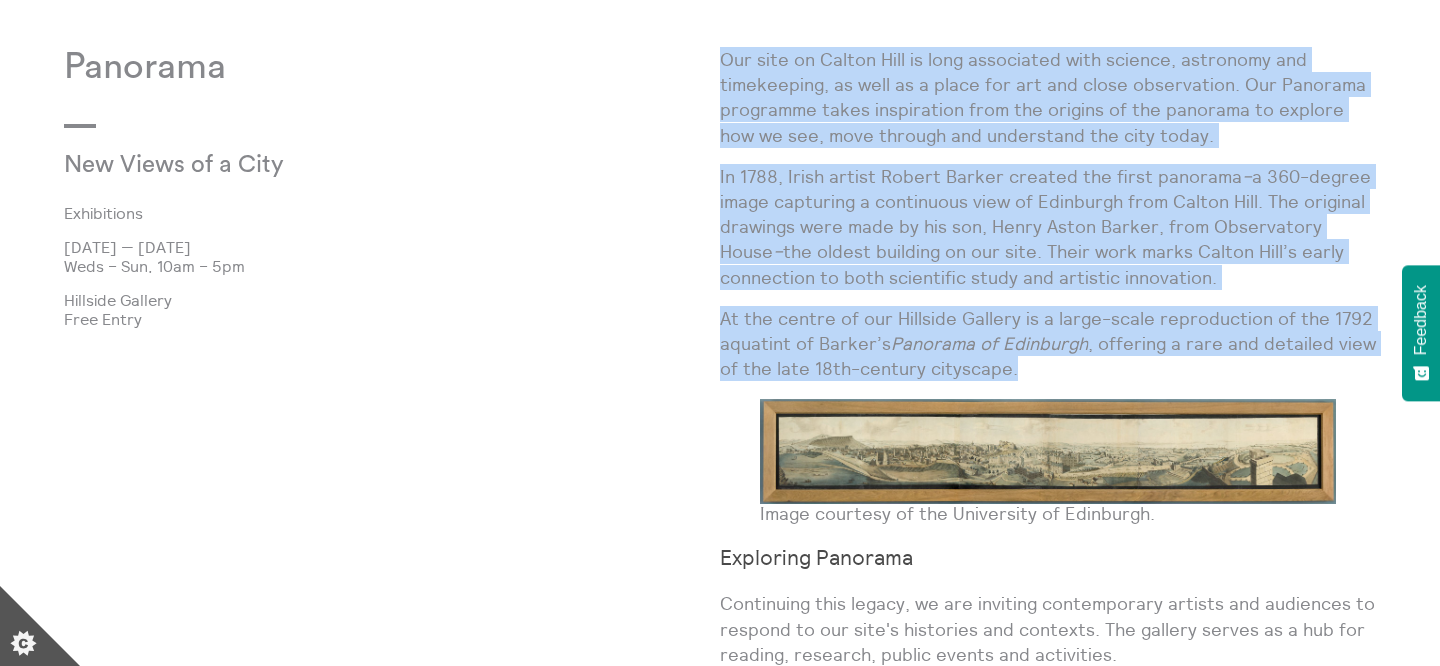 drag, startPoint x: 1029, startPoint y: 367, endPoint x: 722, endPoint y: 49, distance: 442.0102 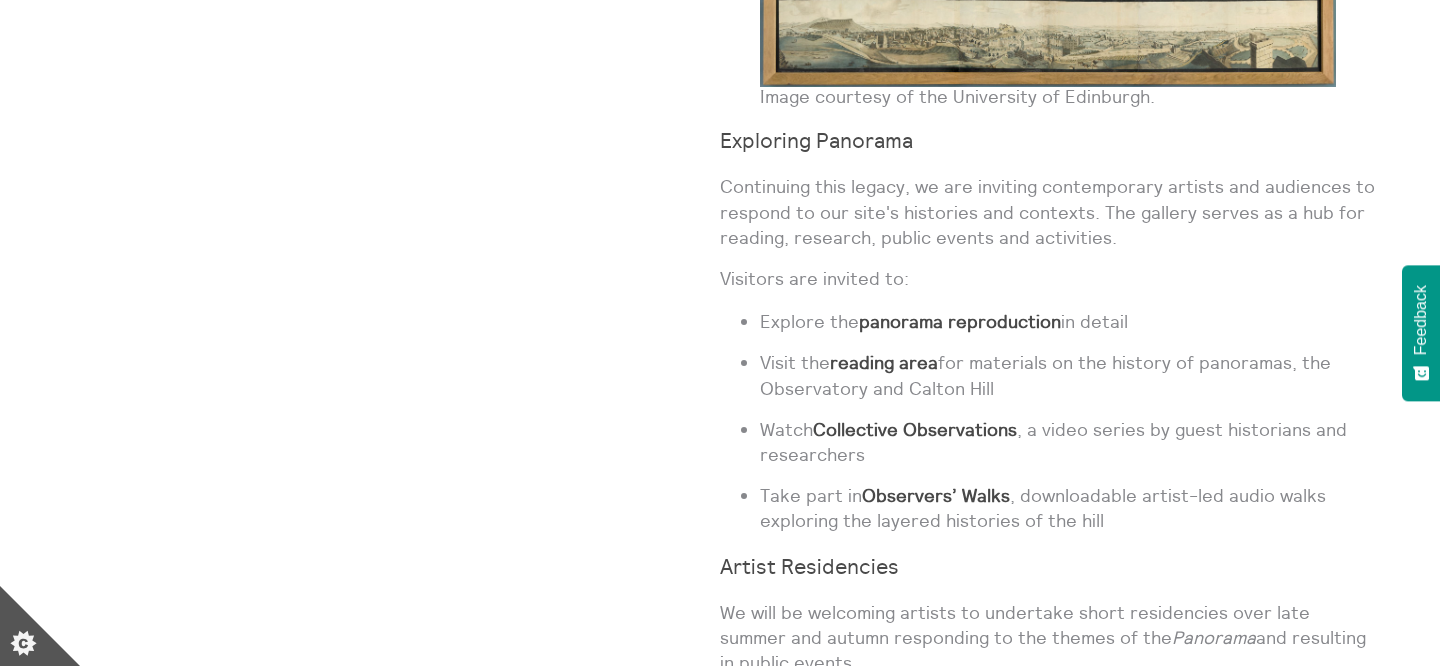 scroll, scrollTop: 1495, scrollLeft: 0, axis: vertical 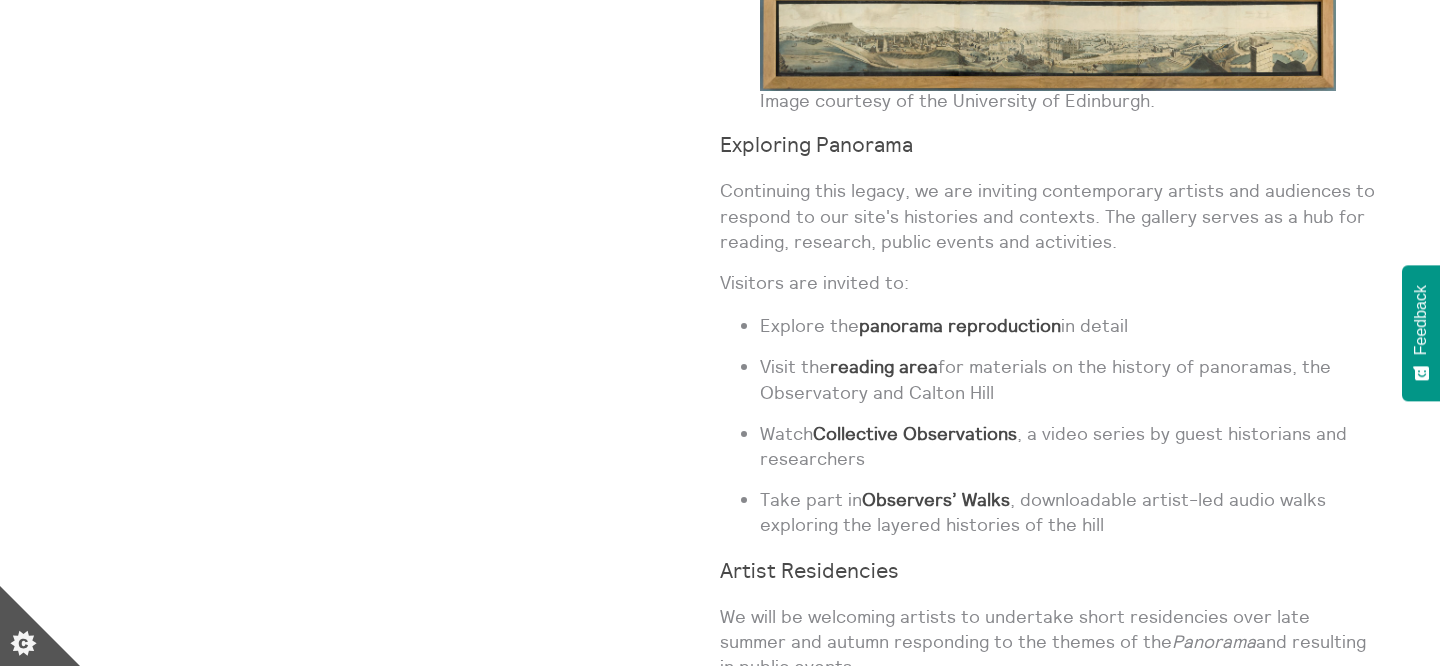 click on "Continuing this legacy, we are inviting contemporary artists and audiences to respond to our site's histories and contexts. The gallery serves as a hub for reading, research, public events and activities." at bounding box center [1048, 216] 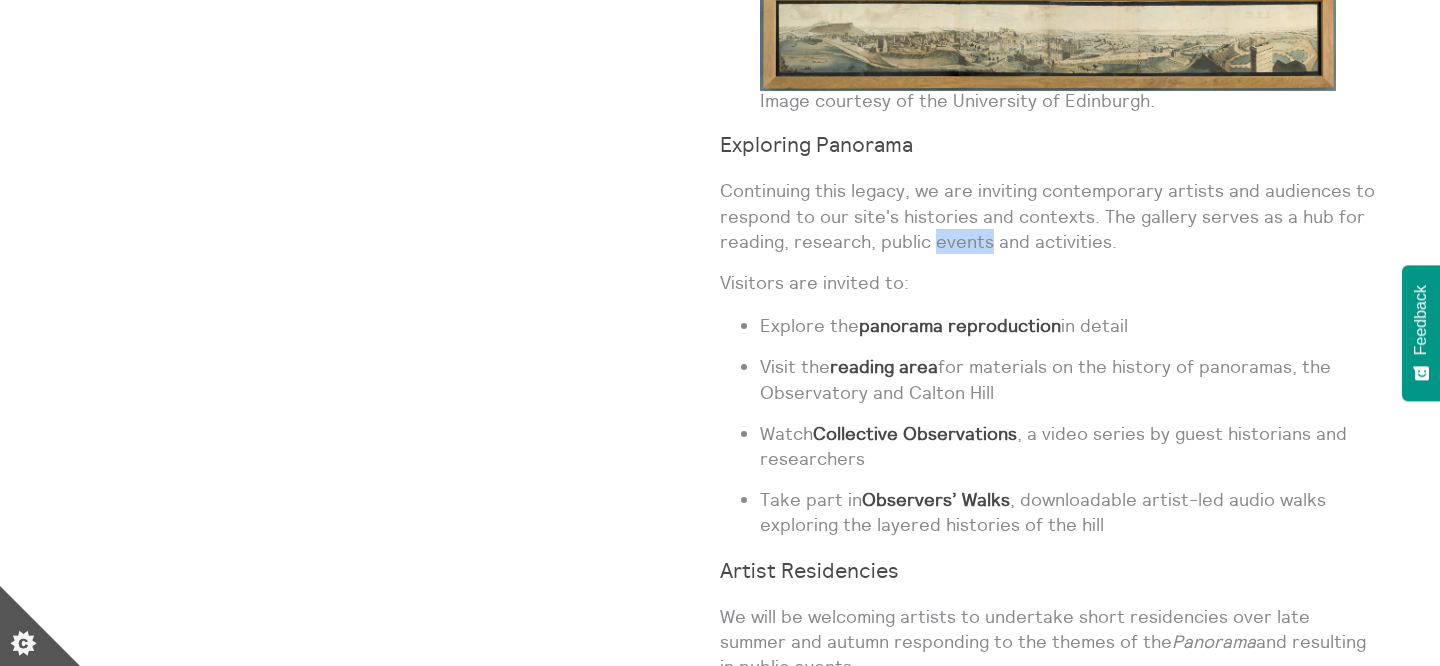 click on "Continuing this legacy, we are inviting contemporary artists and audiences to respond to our site's histories and contexts. The gallery serves as a hub for reading, research, public events and activities." at bounding box center (1048, 216) 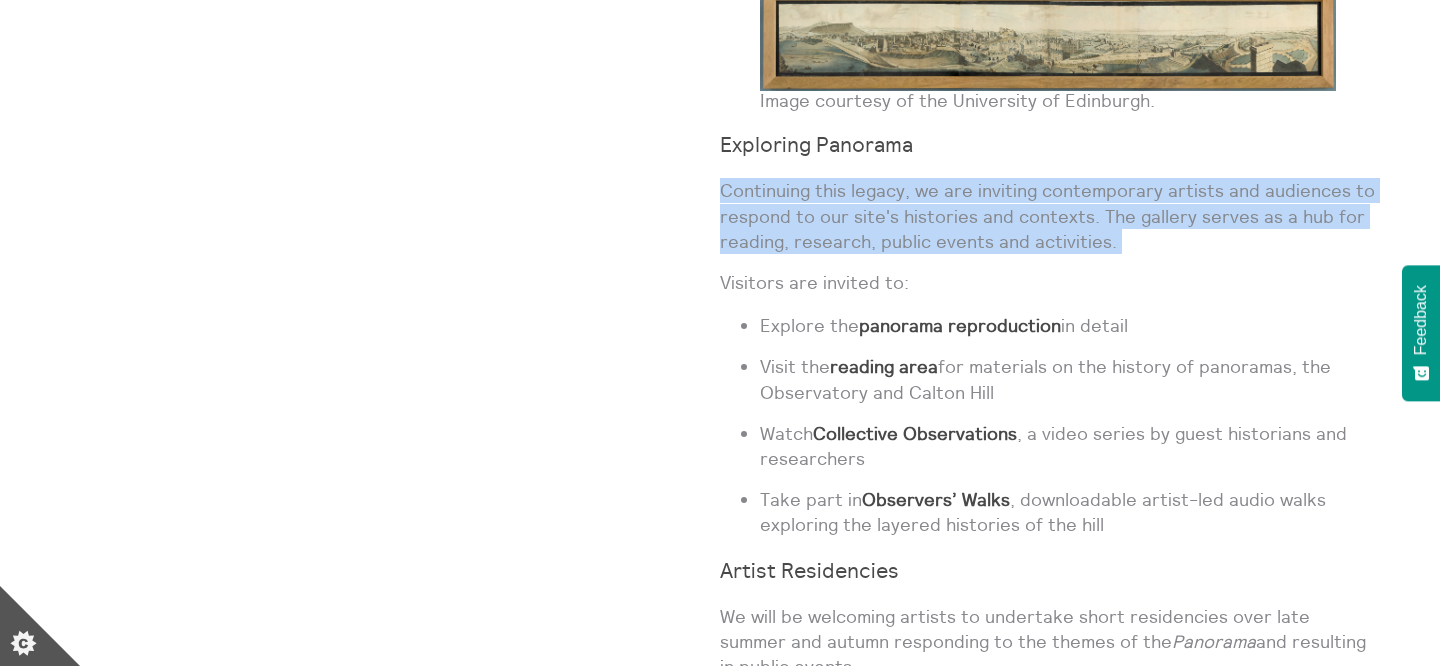 copy on "Continuing this legacy, we are inviting contemporary artists and audiences to respond to our site's histories and contexts. The gallery serves as a hub for reading, research, public events and activities." 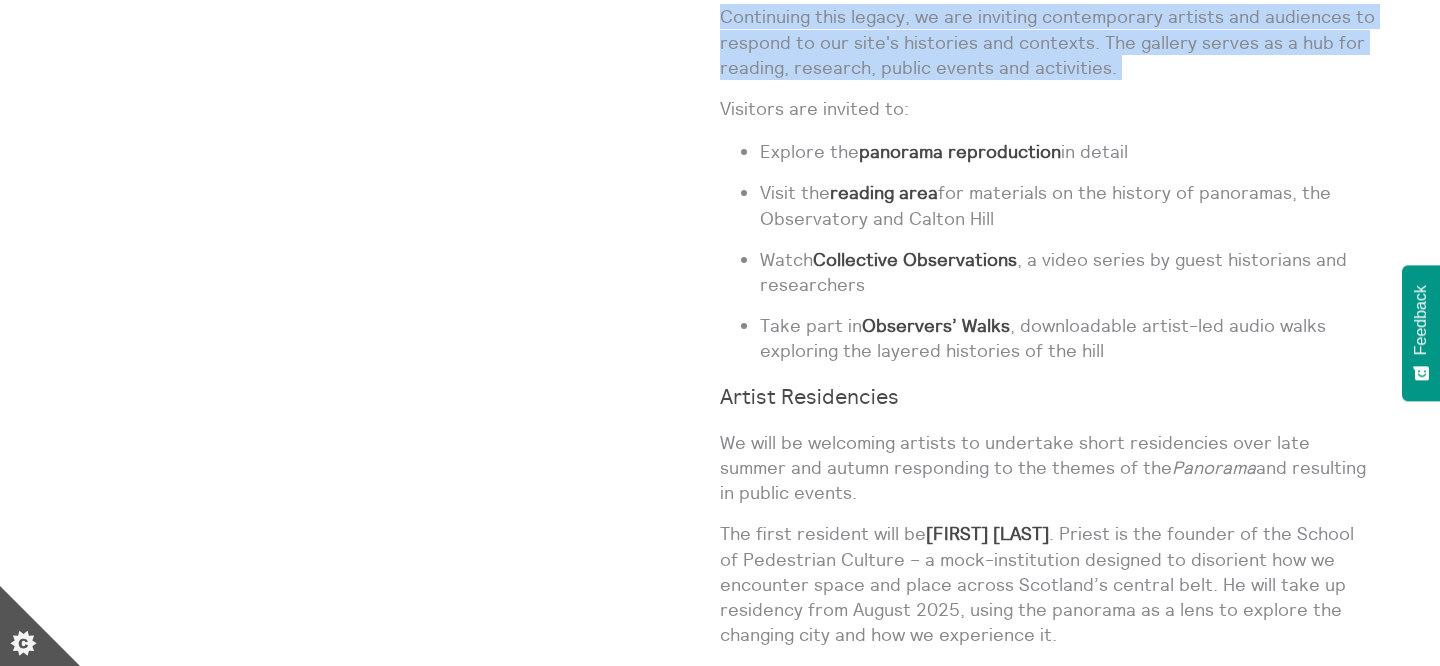 scroll, scrollTop: 1698, scrollLeft: 0, axis: vertical 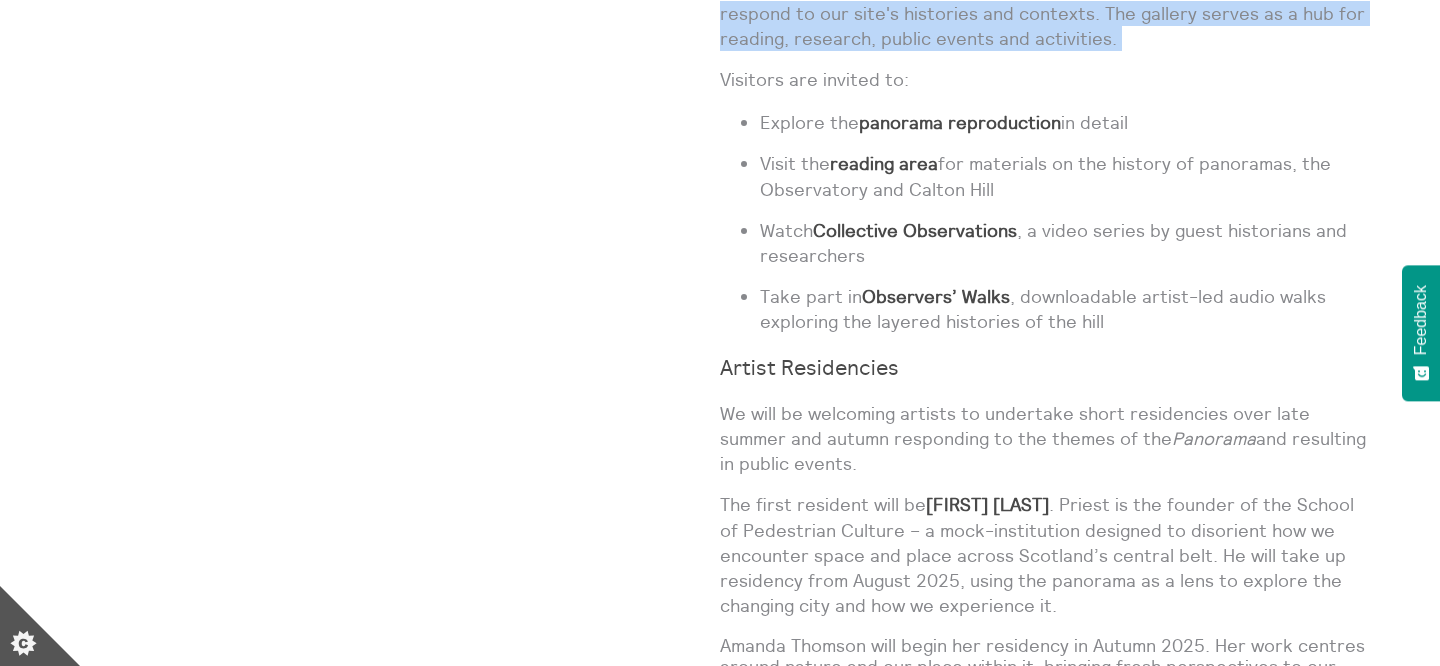 click on "We will be welcoming artists to undertake short residencies over late summer and autumn responding to the themes of the  Panorama  and resulting in public events." at bounding box center [1048, 439] 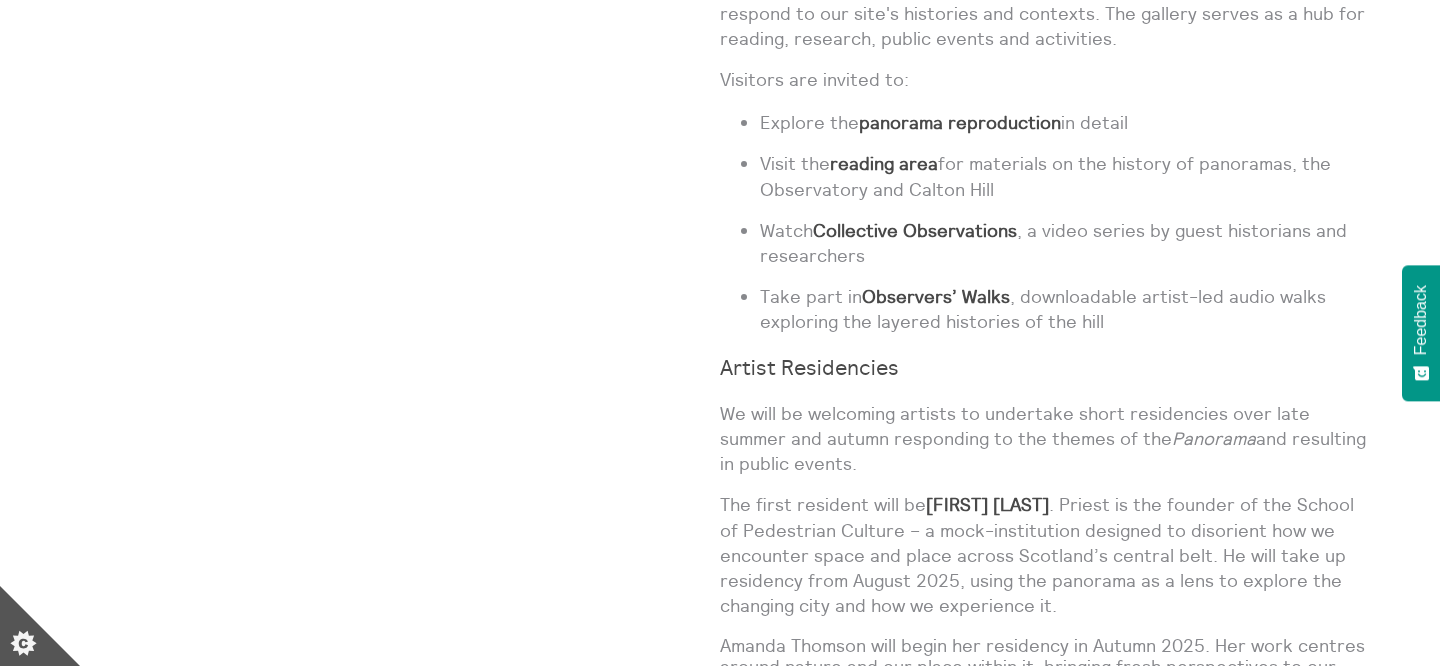 click on "We will be welcoming artists to undertake short residencies over late summer and autumn responding to the themes of the  Panorama  and resulting in public events." at bounding box center (1048, 439) 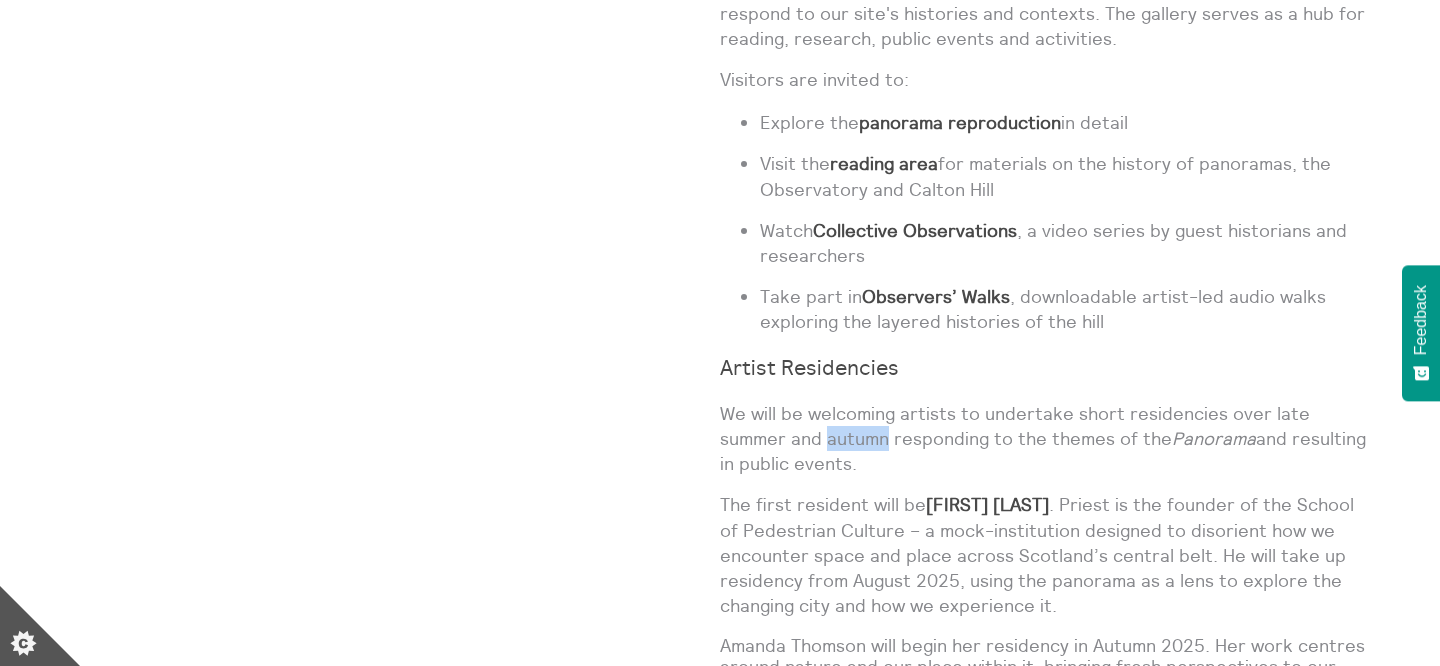 click on "We will be welcoming artists to undertake short residencies over late summer and autumn responding to the themes of the  Panorama  and resulting in public events." at bounding box center (1048, 439) 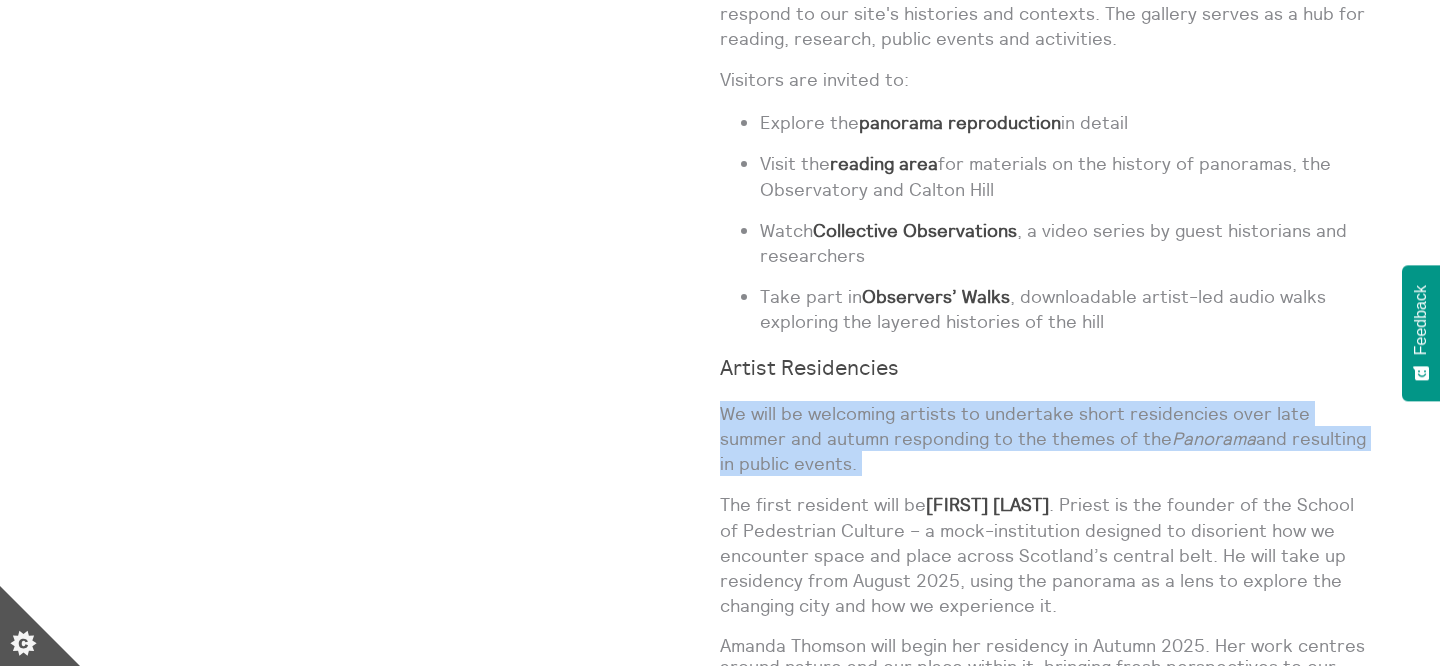 copy on "We will be welcoming artists to undertake short residencies over late summer and autumn responding to the themes of the  Panorama  and resulting in public events." 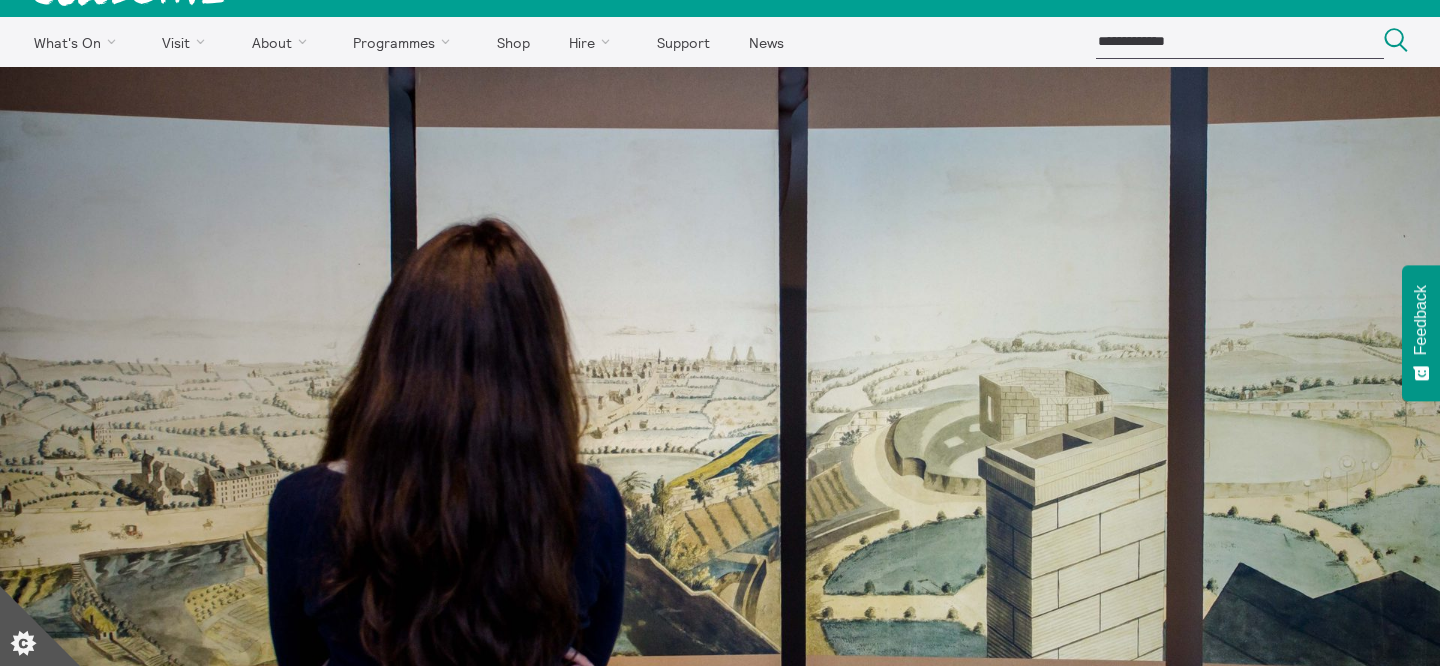 scroll, scrollTop: 0, scrollLeft: 0, axis: both 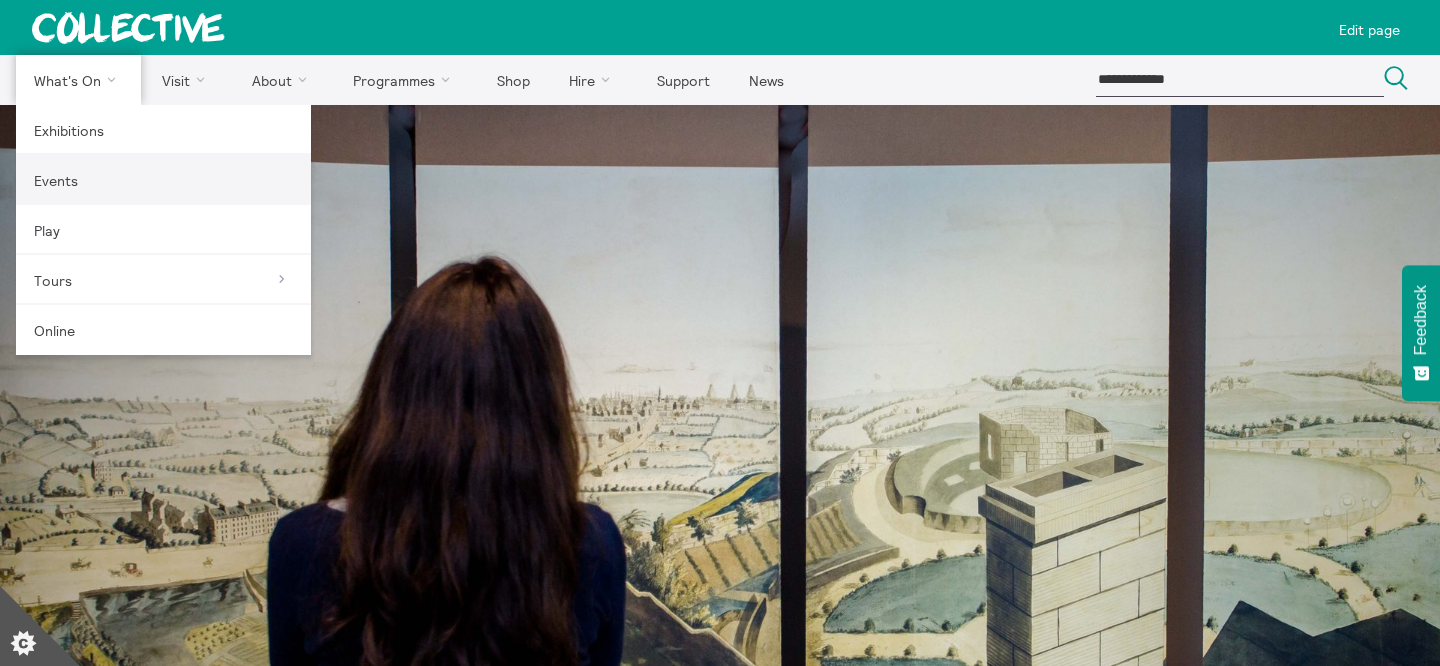 click on "Events" at bounding box center [163, 180] 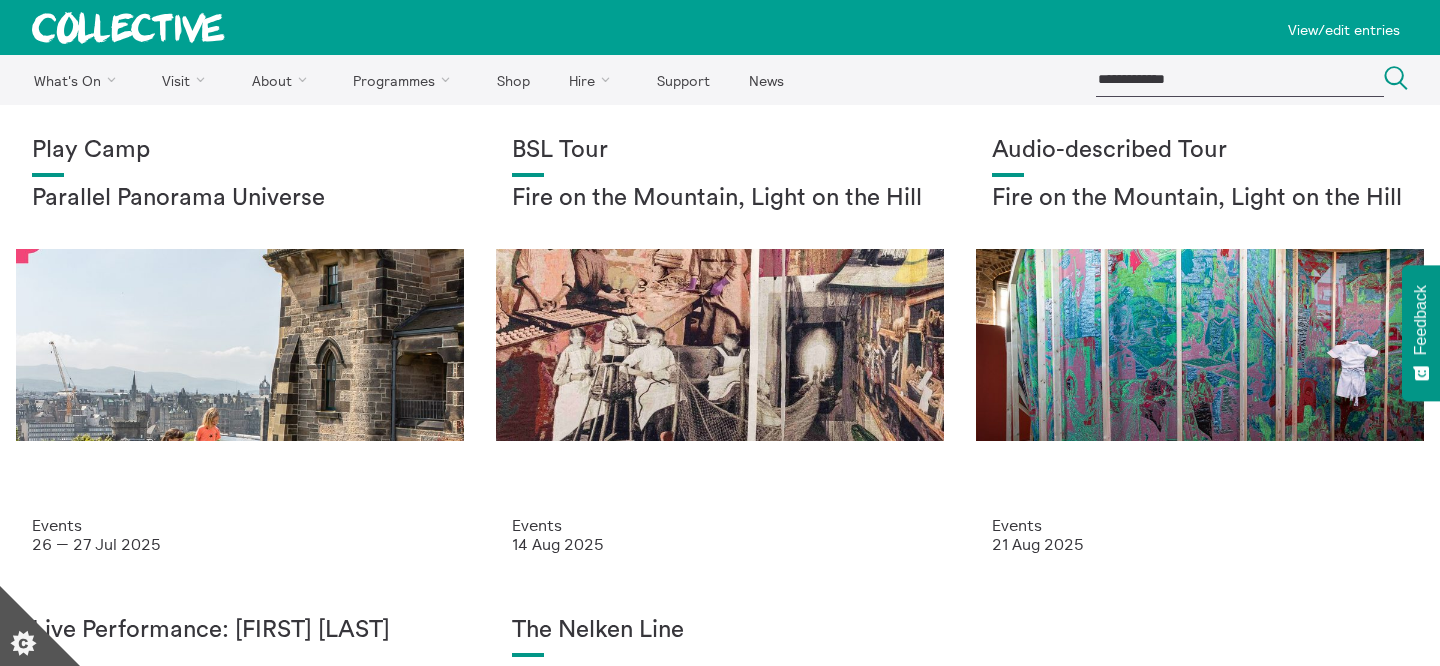 scroll, scrollTop: 481, scrollLeft: 0, axis: vertical 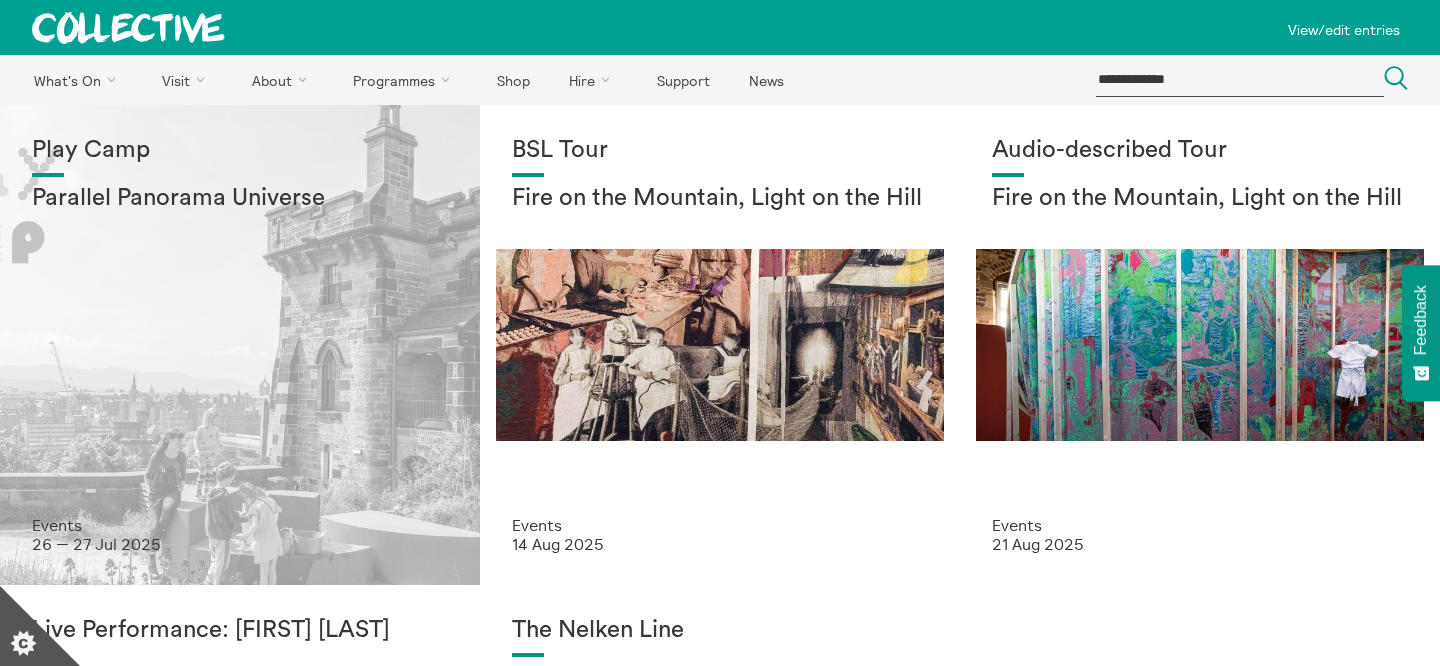 click on "Play Camp
Parallel Panorama Universe" at bounding box center [240, 326] 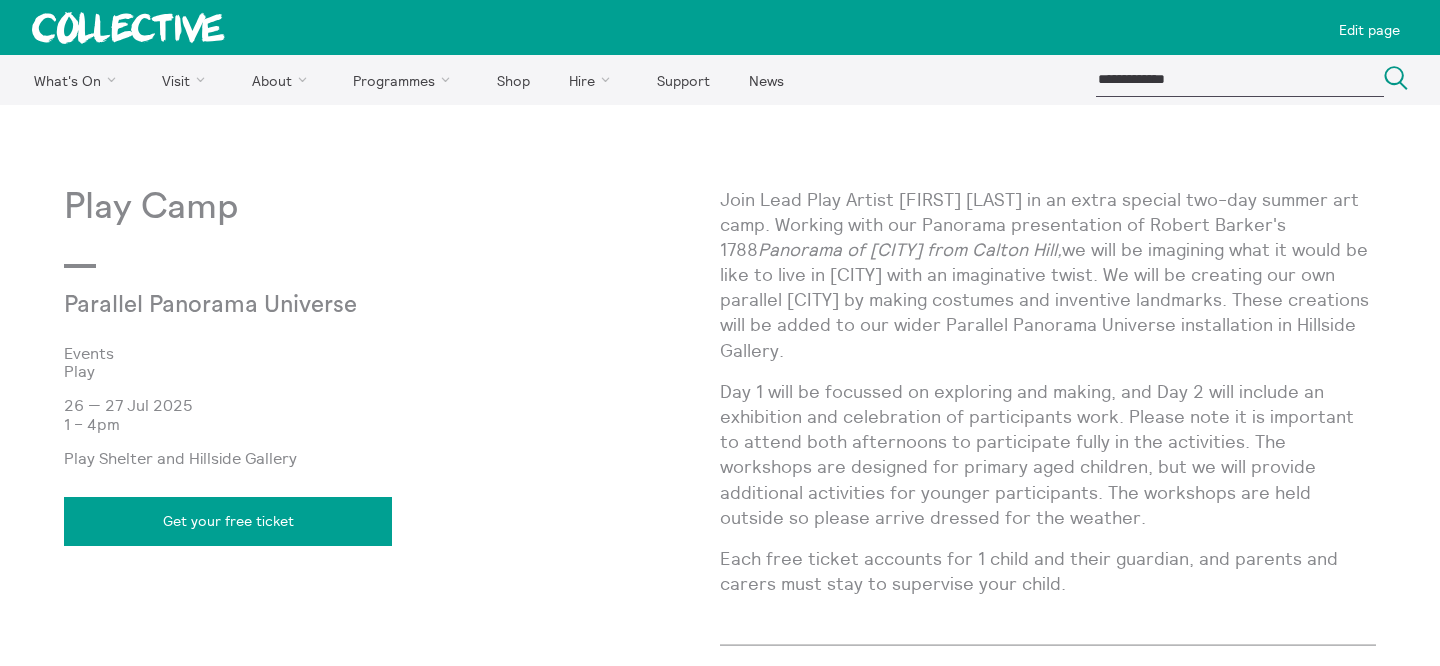 scroll, scrollTop: 0, scrollLeft: 0, axis: both 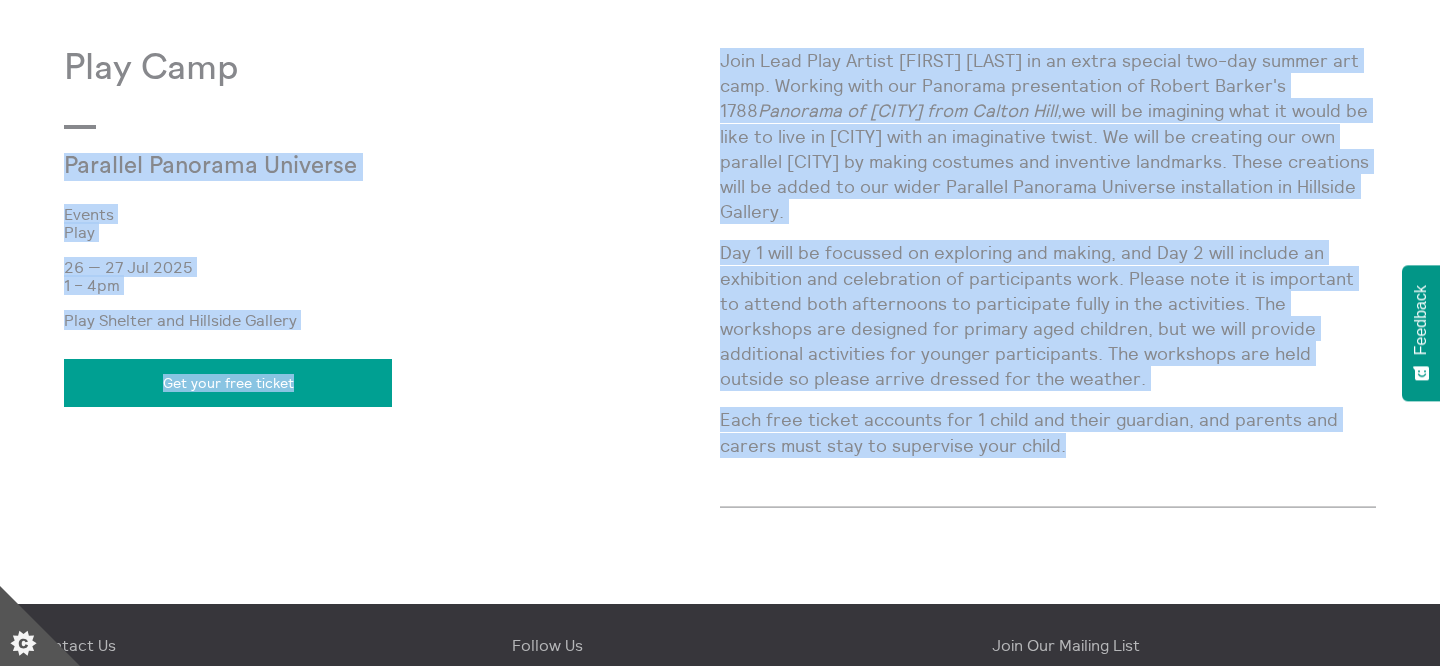 drag, startPoint x: 717, startPoint y: 63, endPoint x: 1105, endPoint y: 476, distance: 566.66833 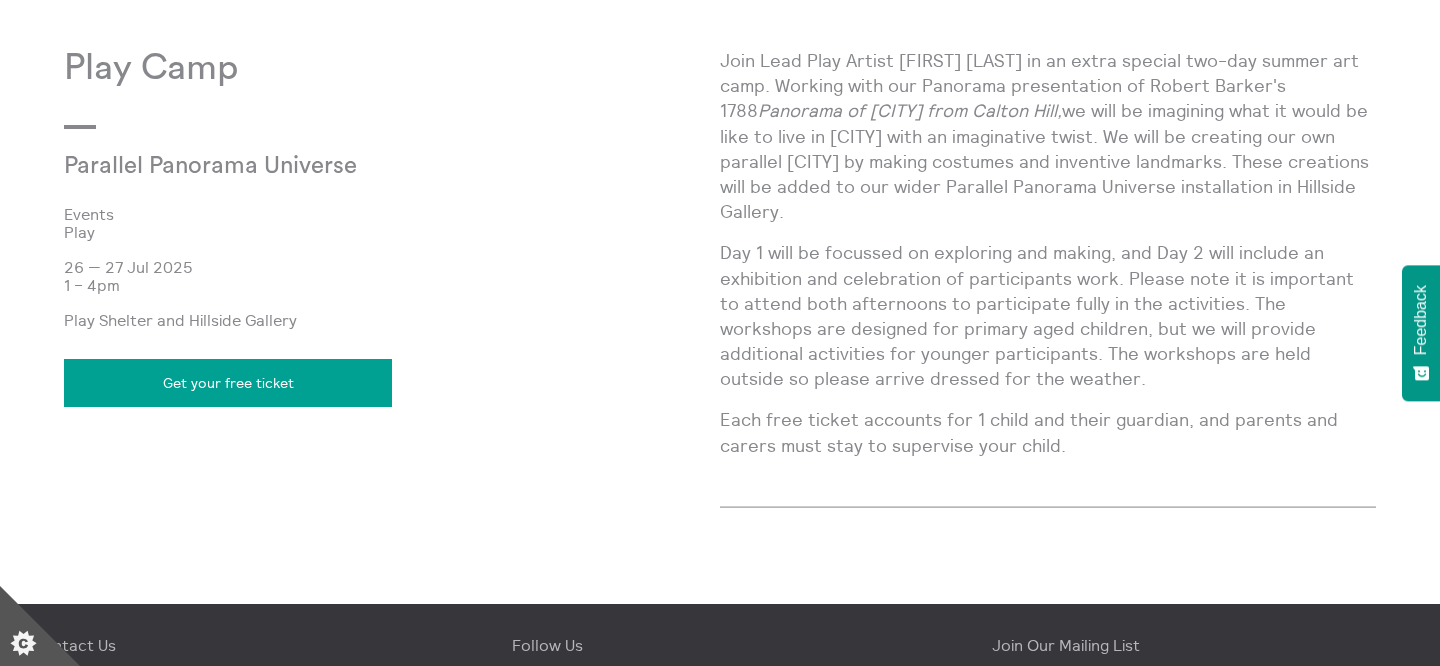 click on "Join Lead Play Artist Frieda Ford in an extra special two-day summer art camp. Working with our Panorama presentation of Robert Barker's 1788  Panorama of Edinburgh from Calton Hill,  we will be imagining what it would be like to live in Edinburgh with an imaginative twist. We will be creating our own parallel Edinburgh by making costumes and inventive landmarks. These creations will be added to our wider Parallel Panorama Universe installation in Hillside Gallery.
Day 1 will be focussed on exploring and making, and Day 2 will include an exhibition and celebration of participants work. Please note it is important to attend both afternoons to participate fully in the activities. The workshops are designed for primary aged children, but we will provide additional activities for younger participants. The workshops are held outside so please arrive dressed for the weather." at bounding box center (1048, 294) 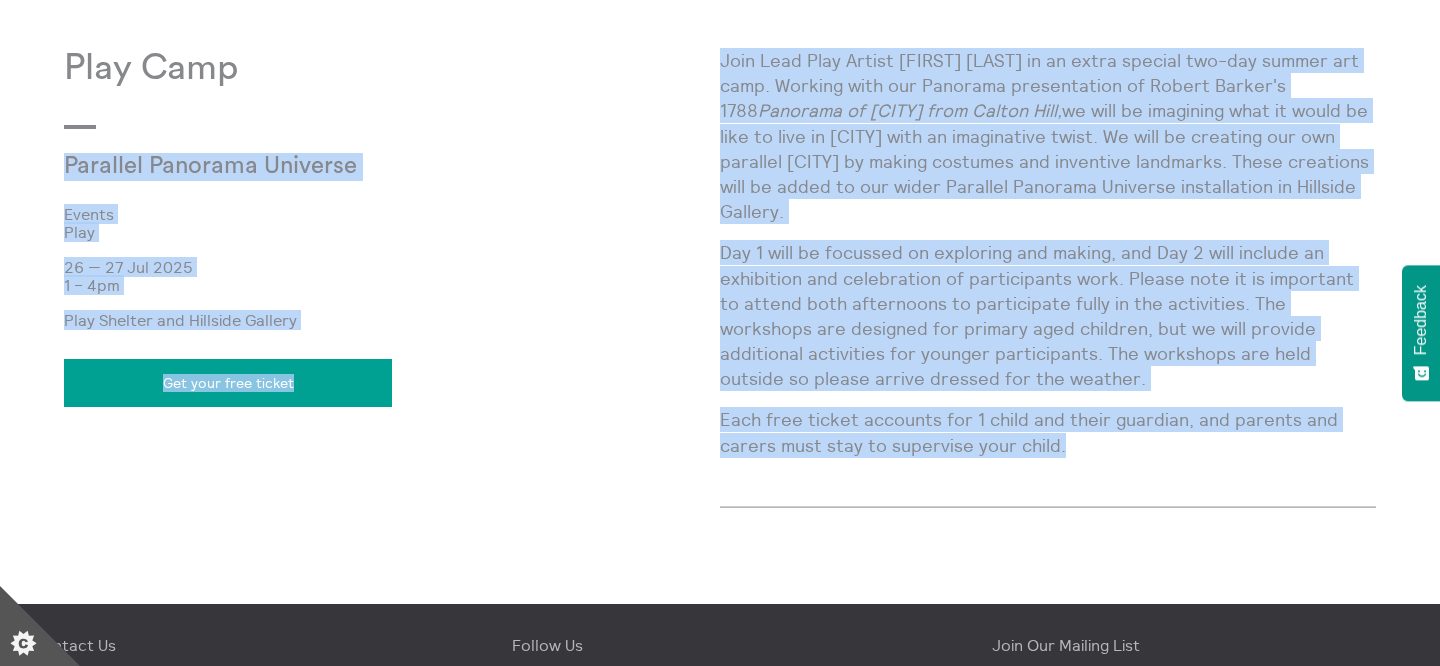 drag, startPoint x: 712, startPoint y: 59, endPoint x: 1077, endPoint y: 449, distance: 534.1582 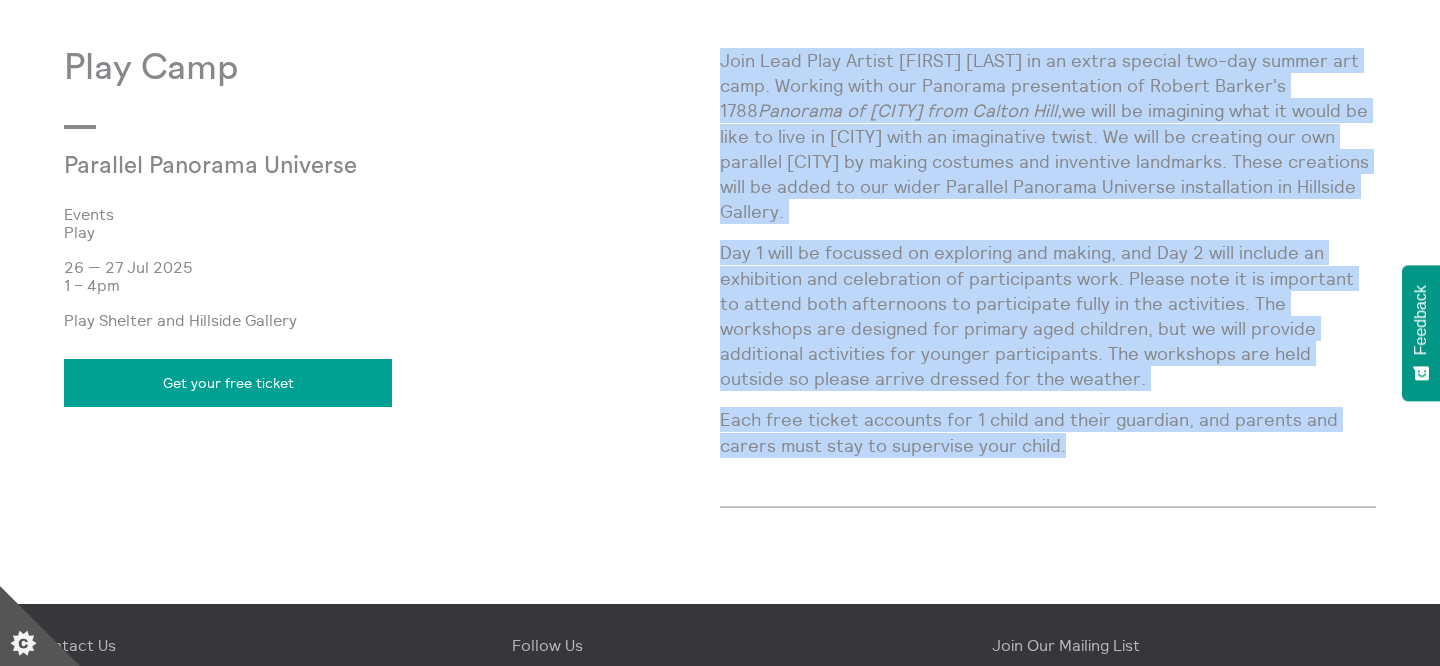 drag, startPoint x: 1077, startPoint y: 449, endPoint x: 721, endPoint y: 53, distance: 532.49603 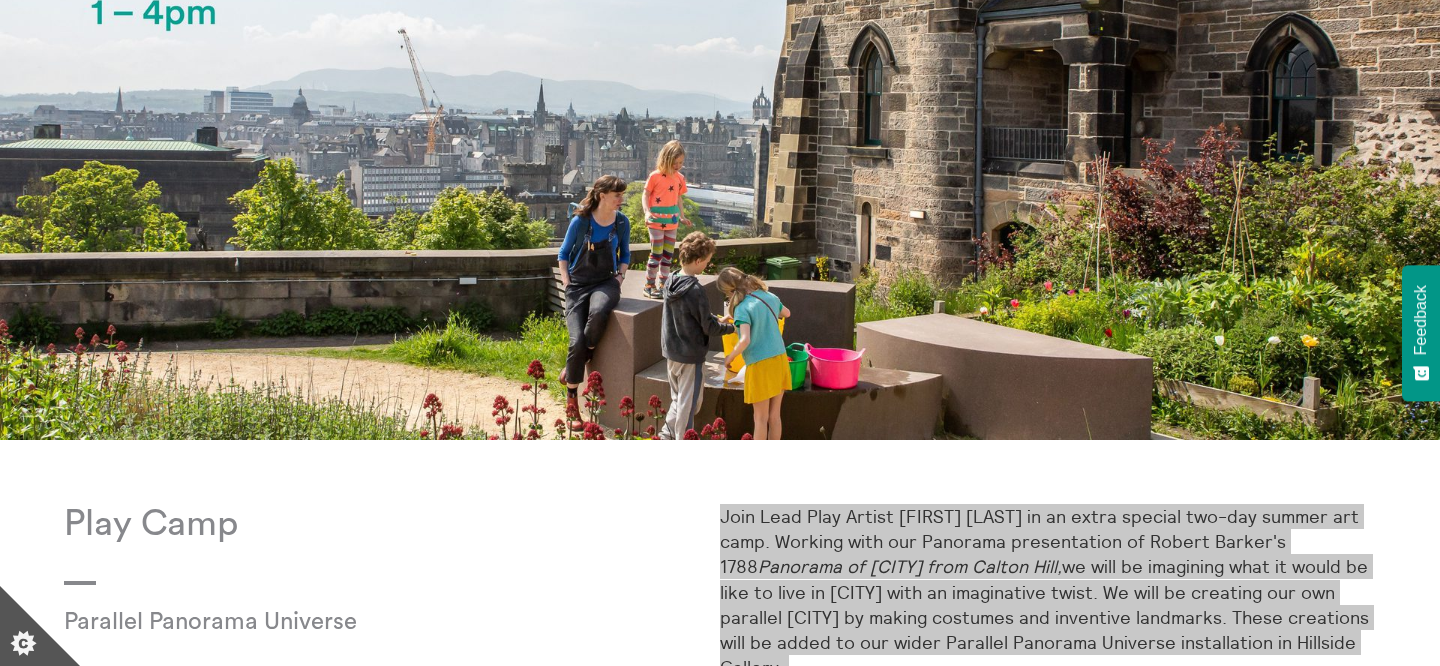 scroll, scrollTop: 112, scrollLeft: 0, axis: vertical 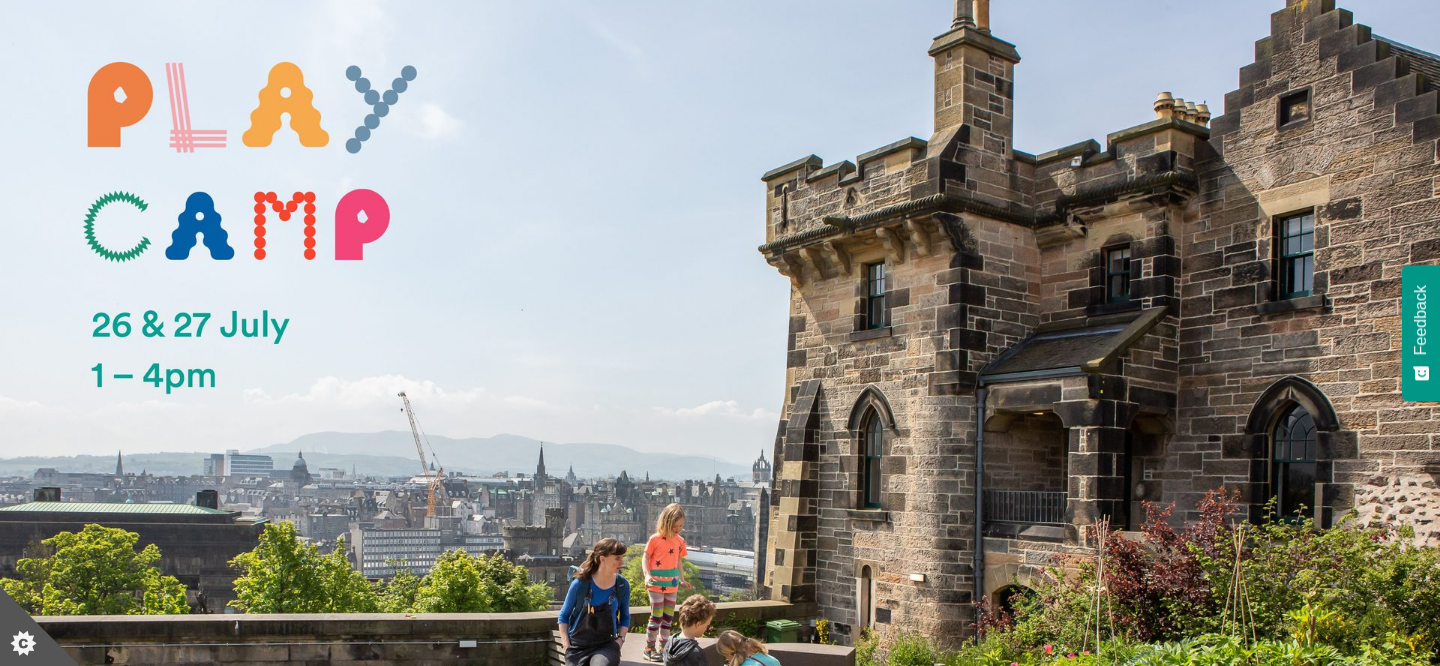 click at bounding box center (720, 398) 